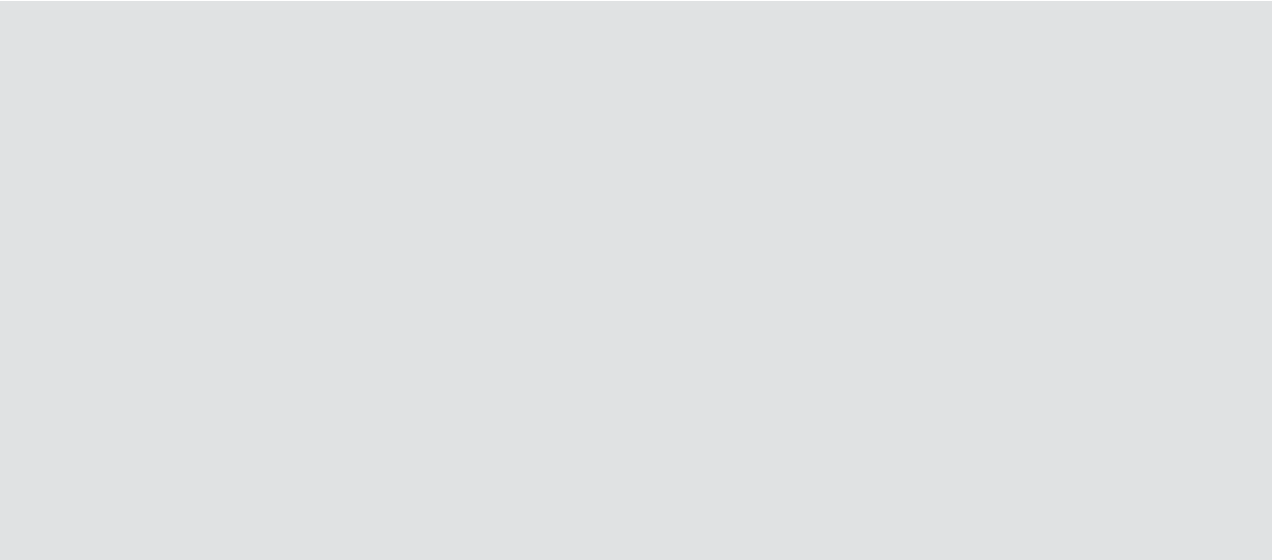 scroll, scrollTop: 0, scrollLeft: 0, axis: both 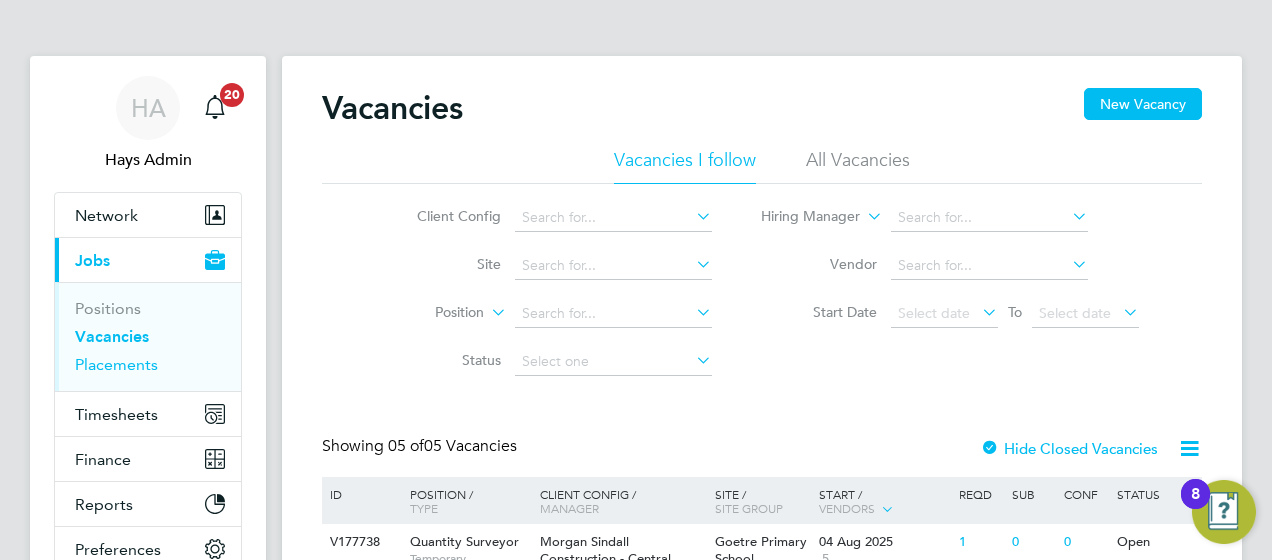click on "Placements" at bounding box center [116, 364] 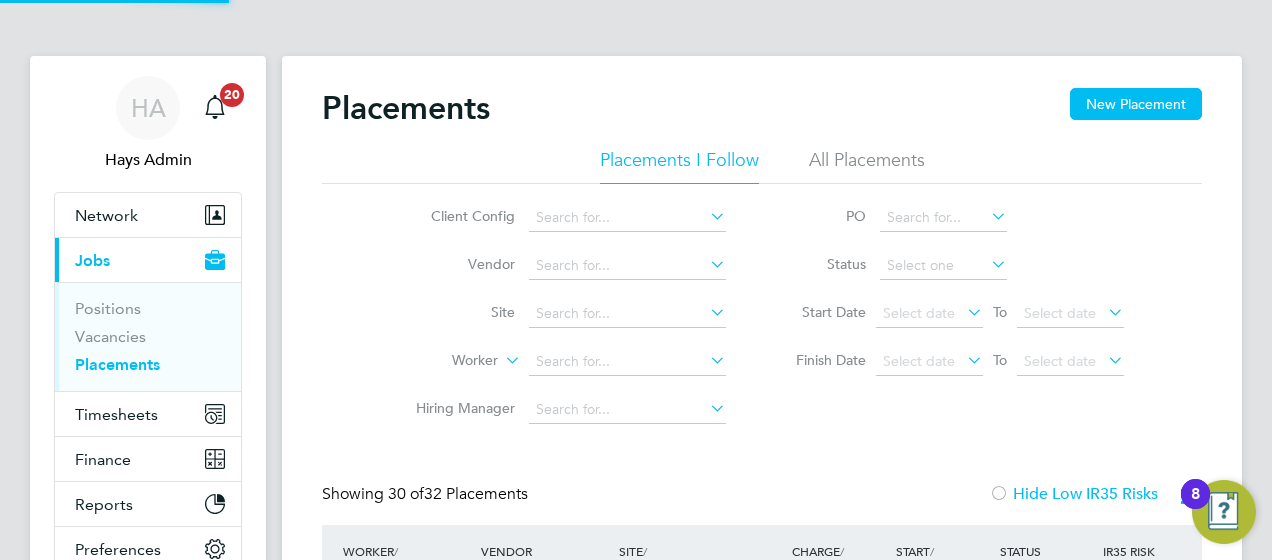 scroll, scrollTop: 10, scrollLeft: 10, axis: both 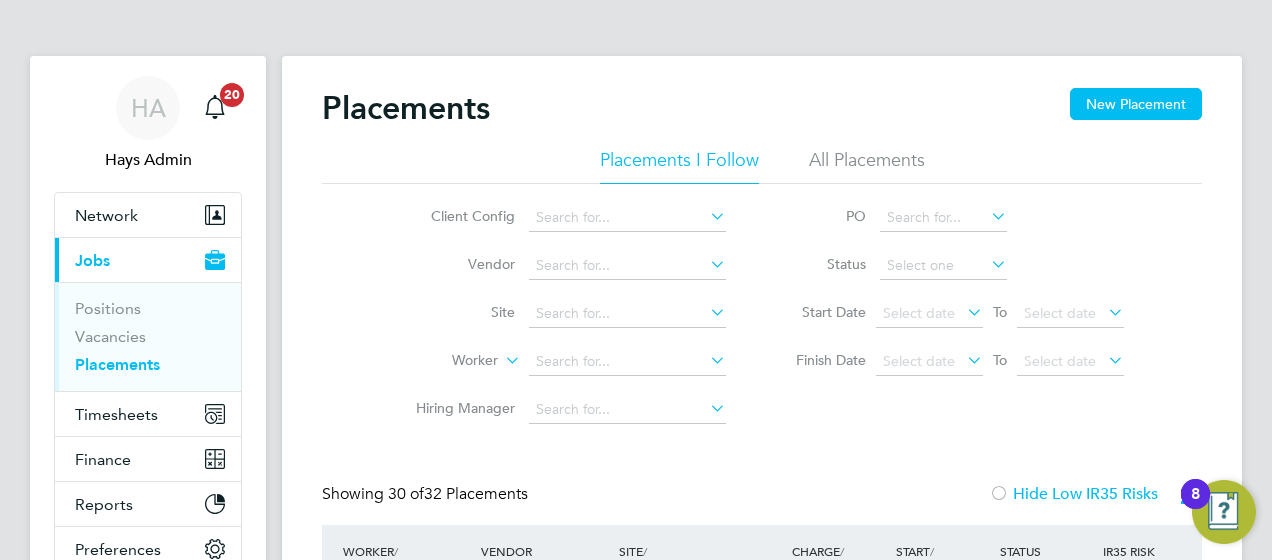 click on "All Placements" 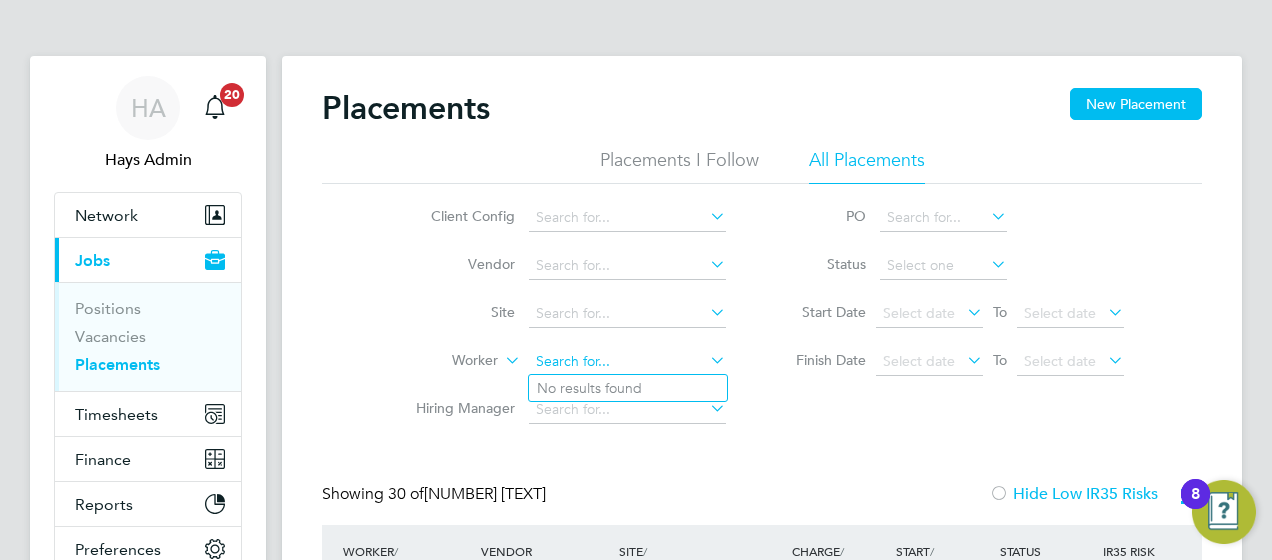 click 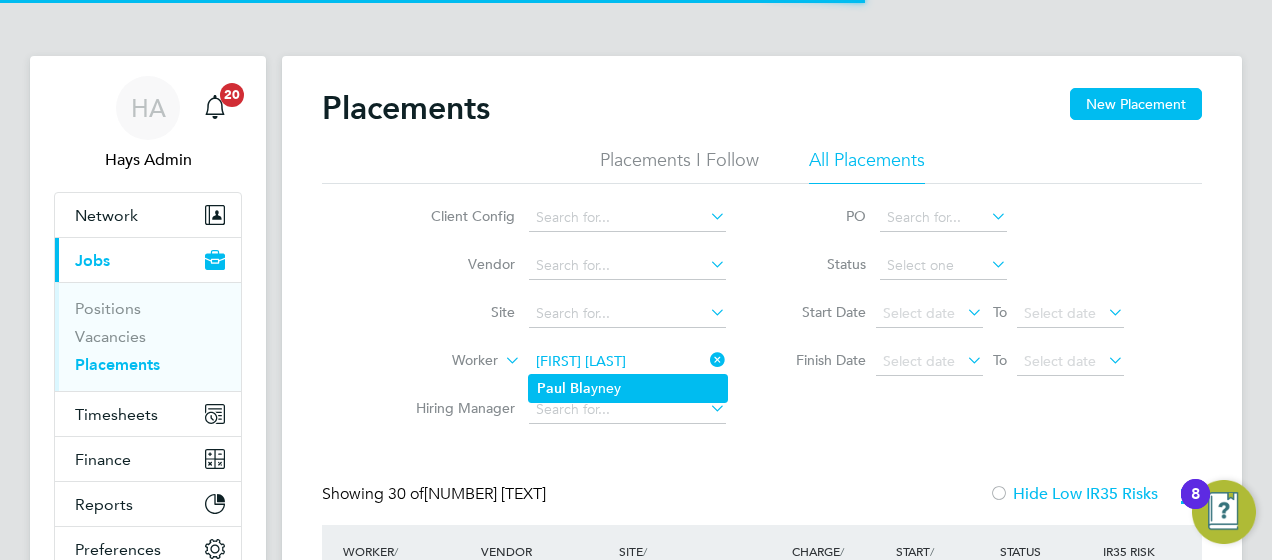 type on "[FIRST] [LAST]" 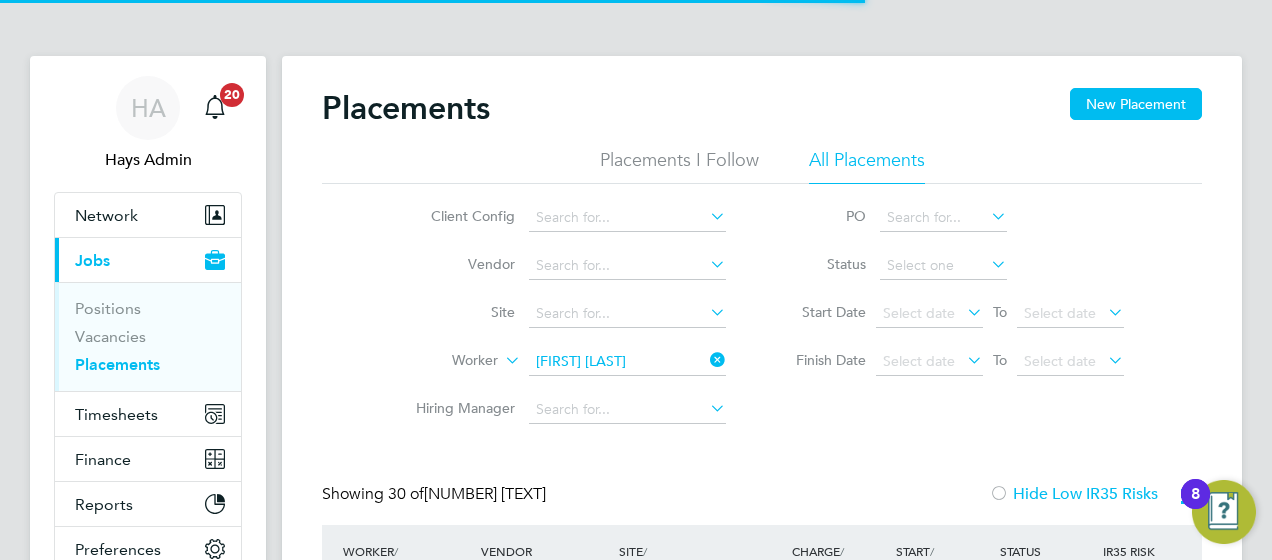 click on "[FIRST]   [LAST]" 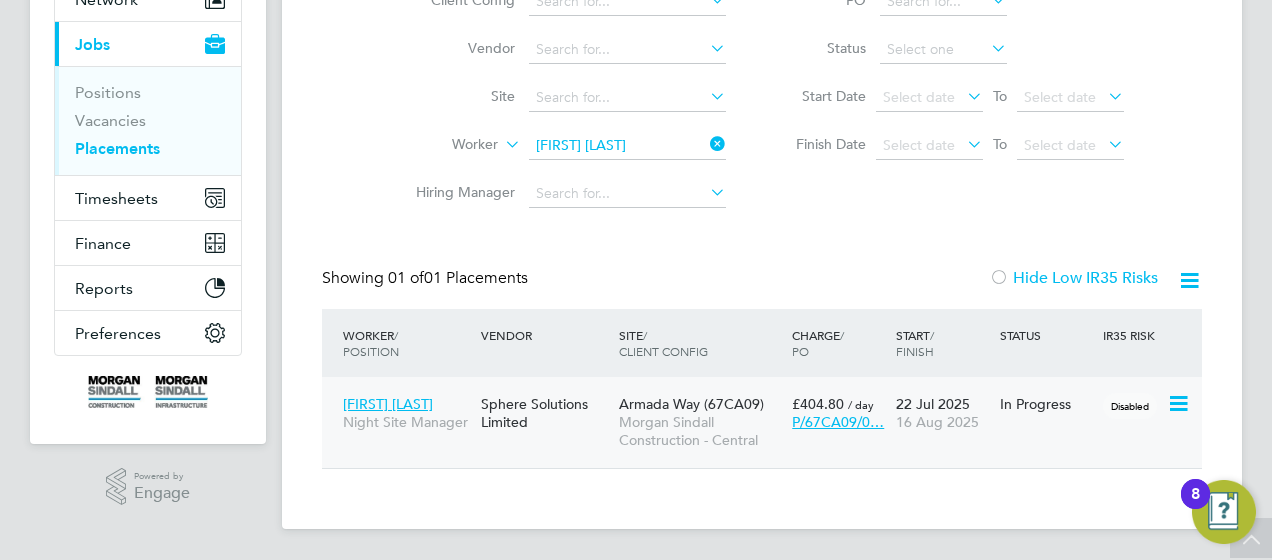 click on "Morgan Sindall Construction - Central" 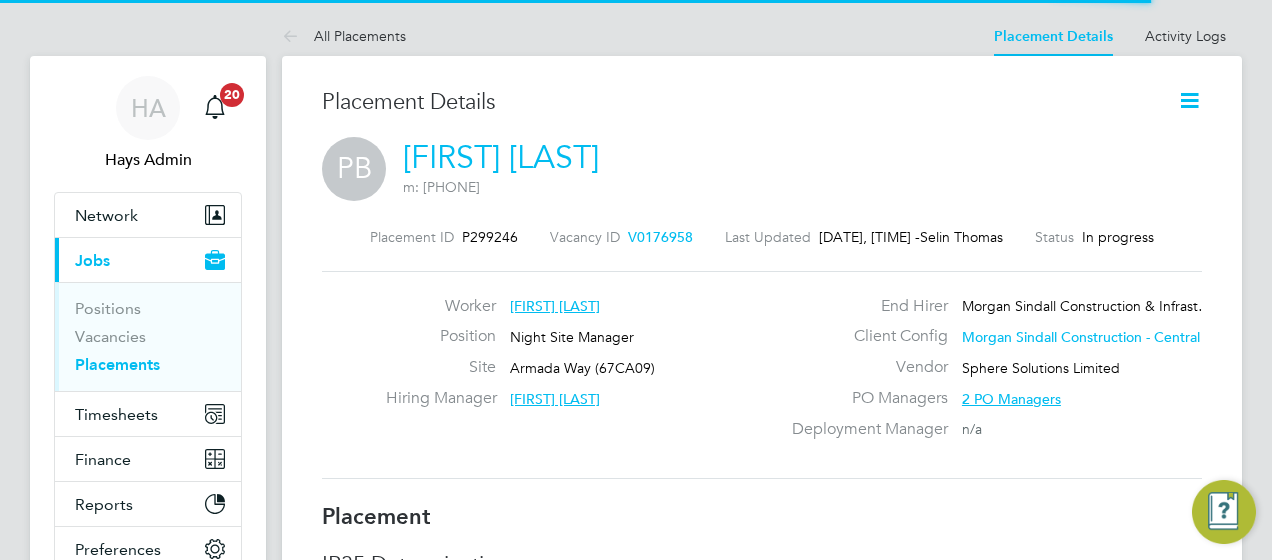 scroll, scrollTop: 0, scrollLeft: 0, axis: both 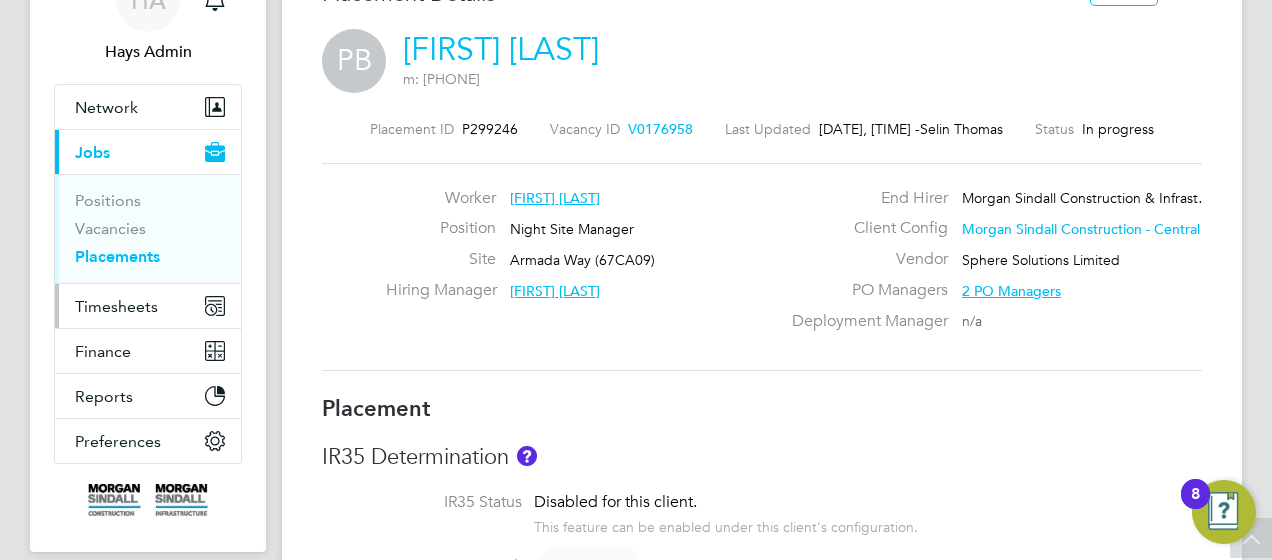 click on "Timesheets" at bounding box center [116, 306] 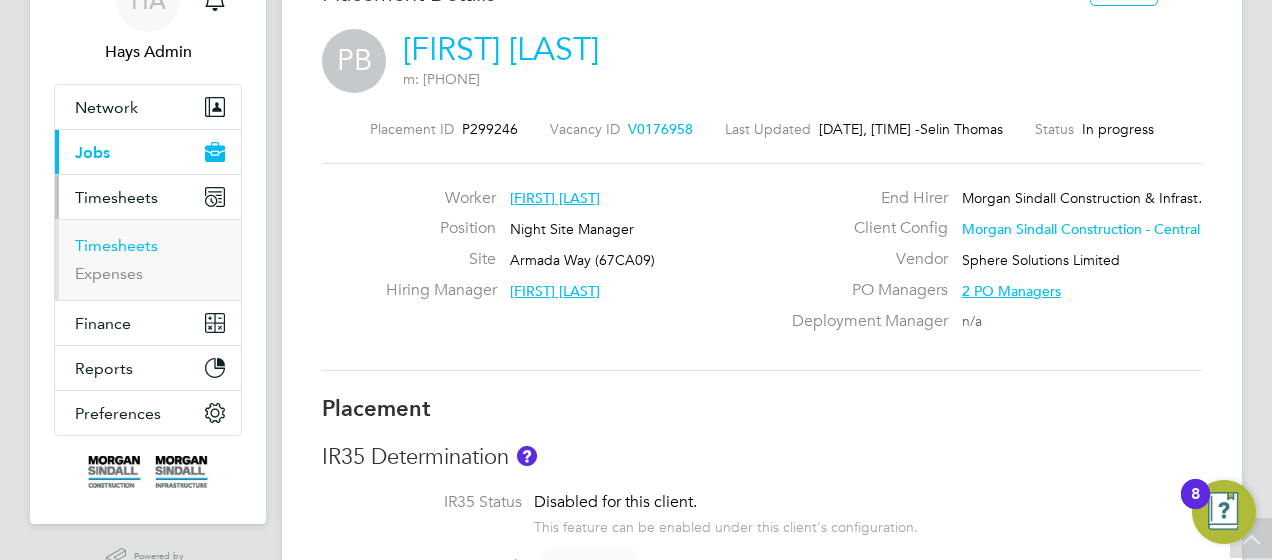 click on "Timesheets" at bounding box center (116, 245) 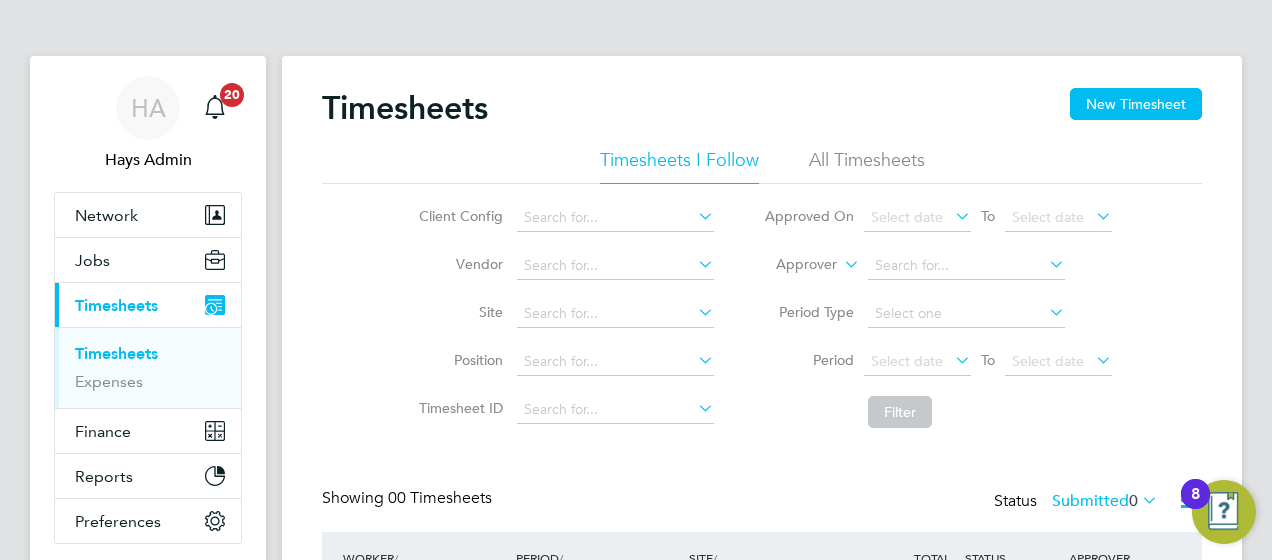click on "All Timesheets" 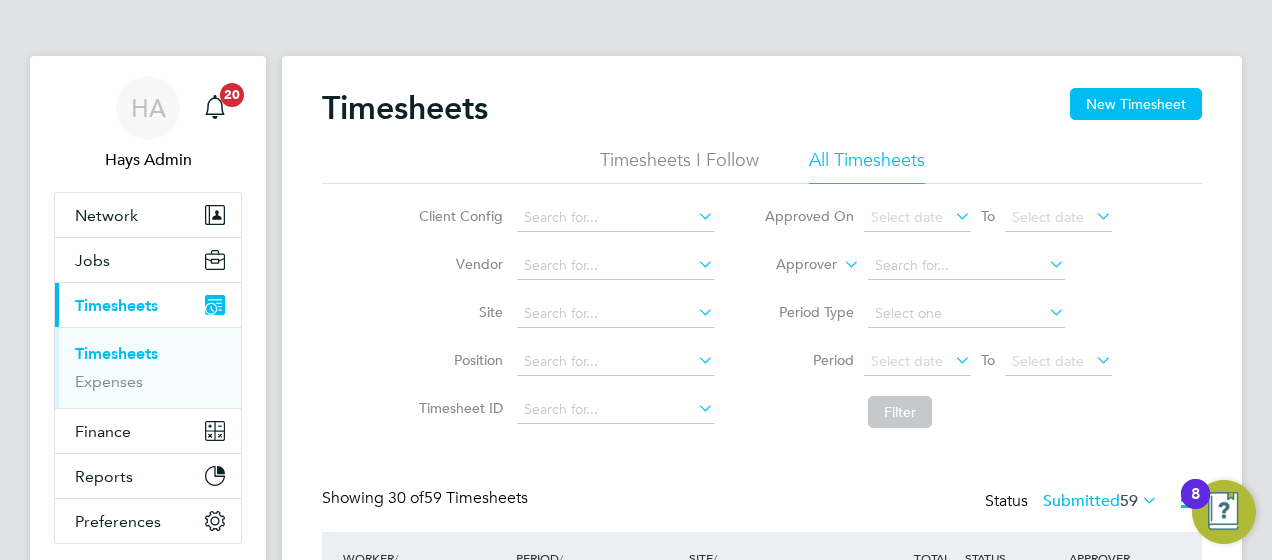 click 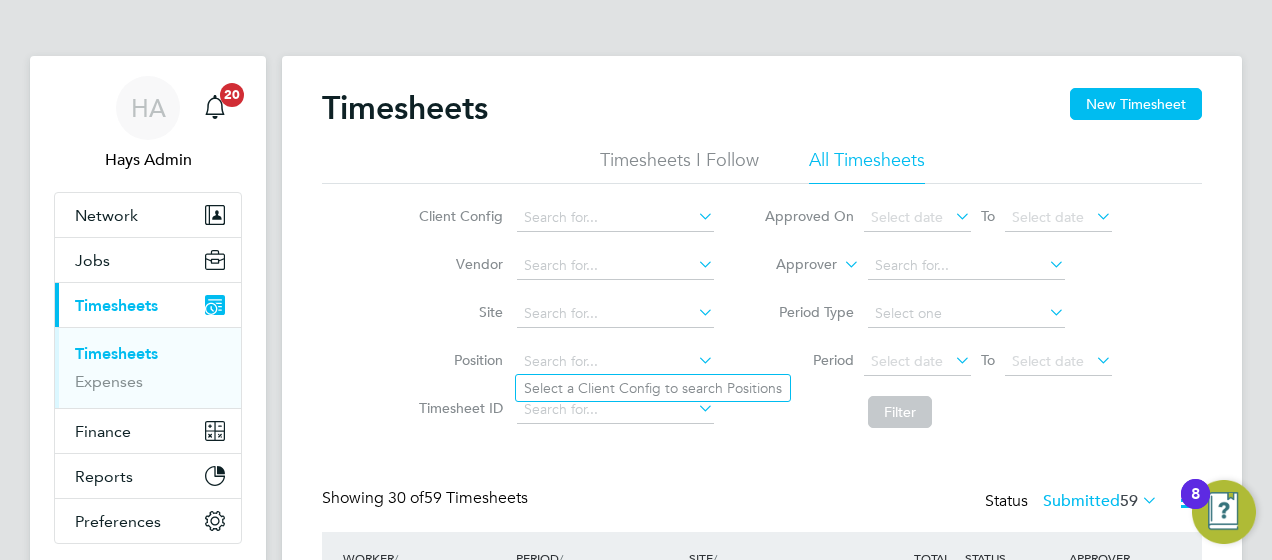 click on "Period Type" 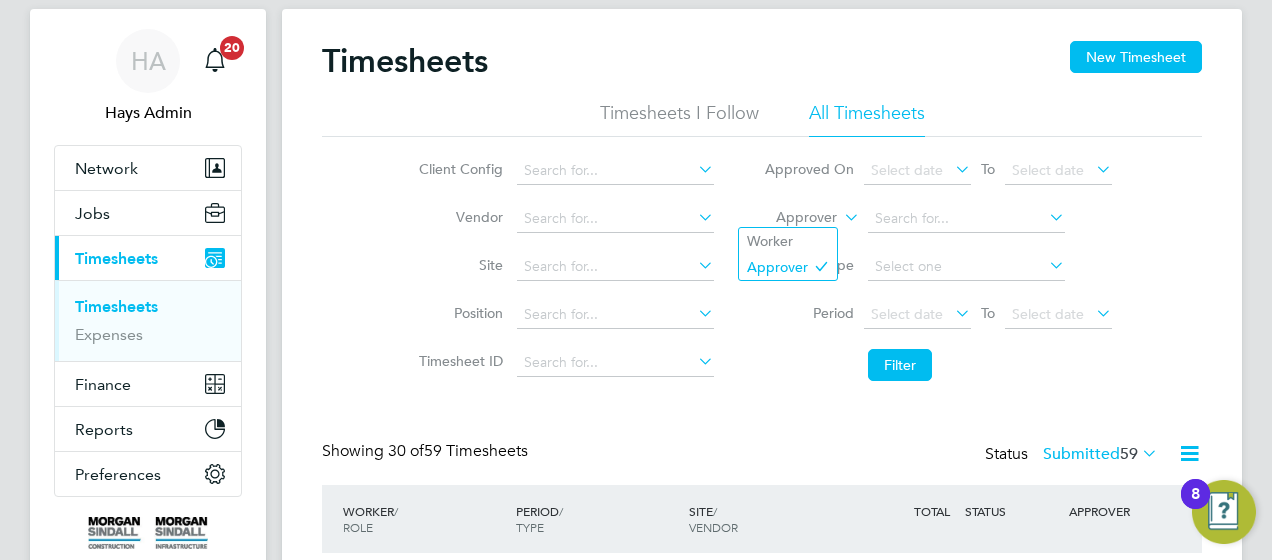 click on "Approver" 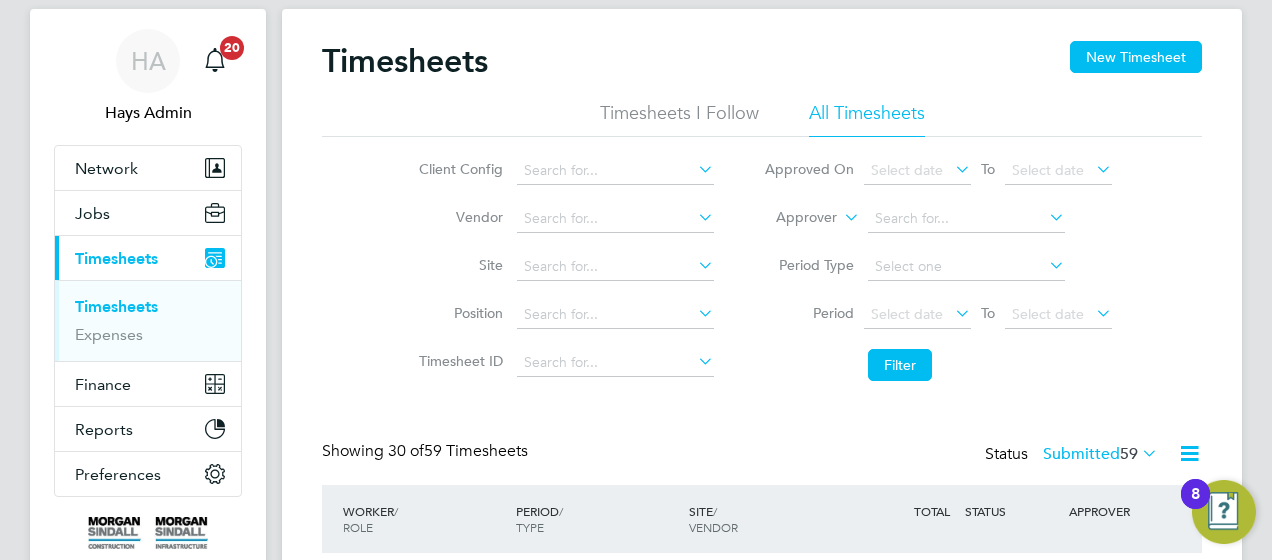 click on "Worker" 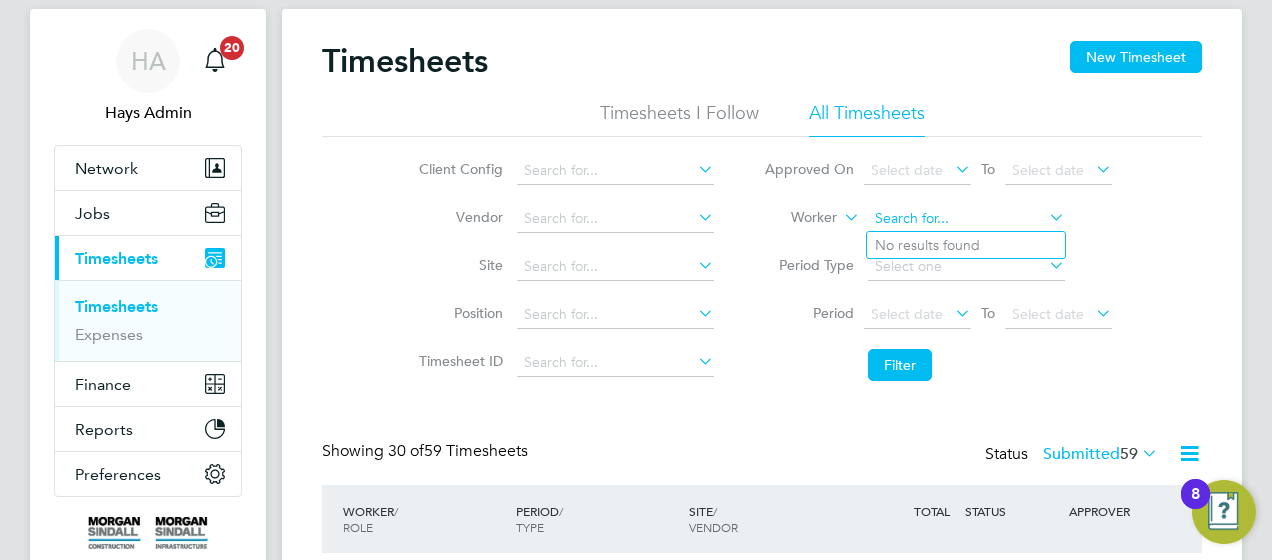 click 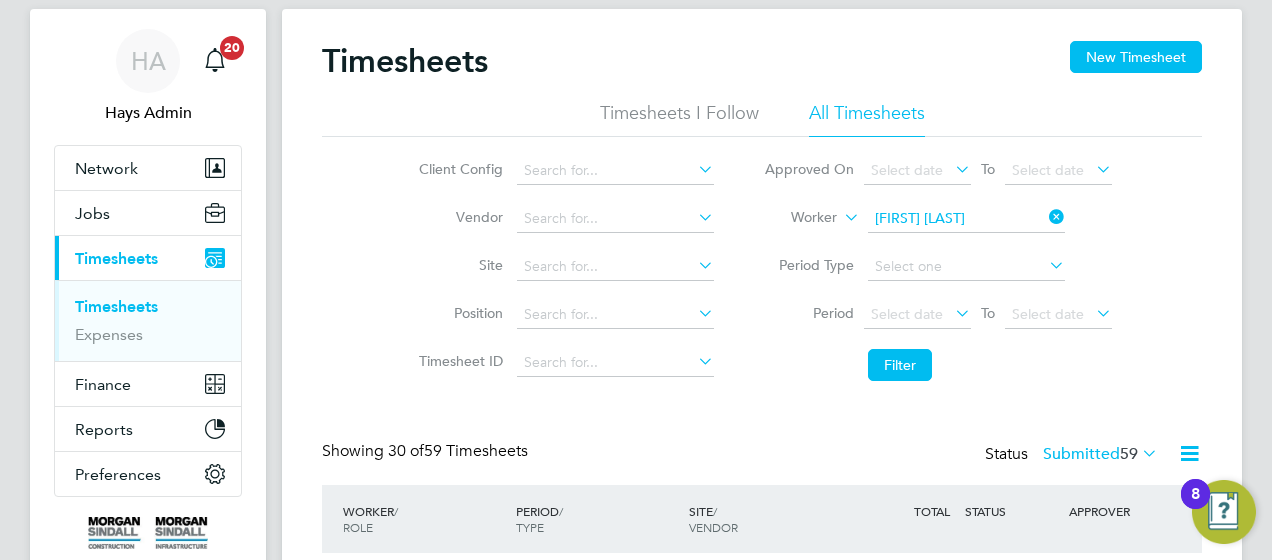 click on "Paul   Blayney" 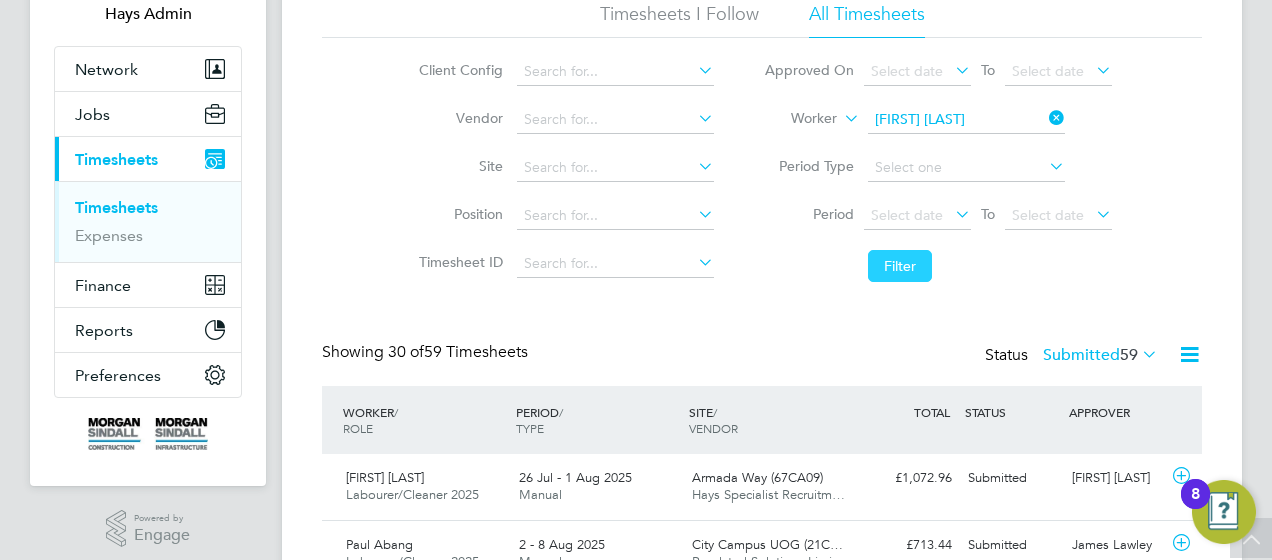 click on "Filter" 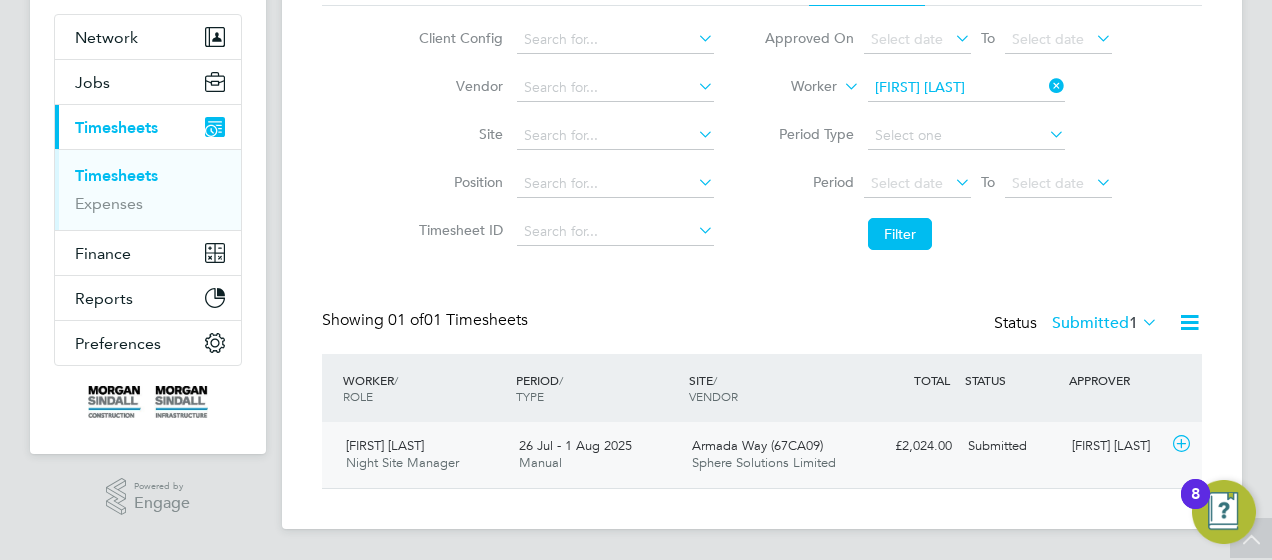 click on "26 Jul - 1 Aug 2025 Manual" 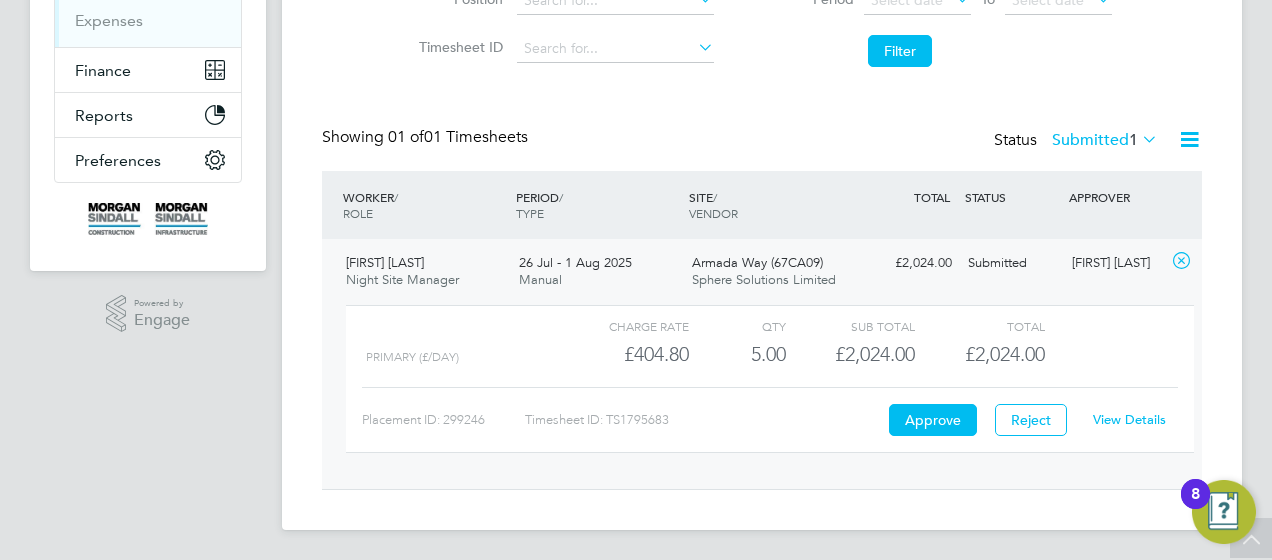 click on "Primary (£/day)" 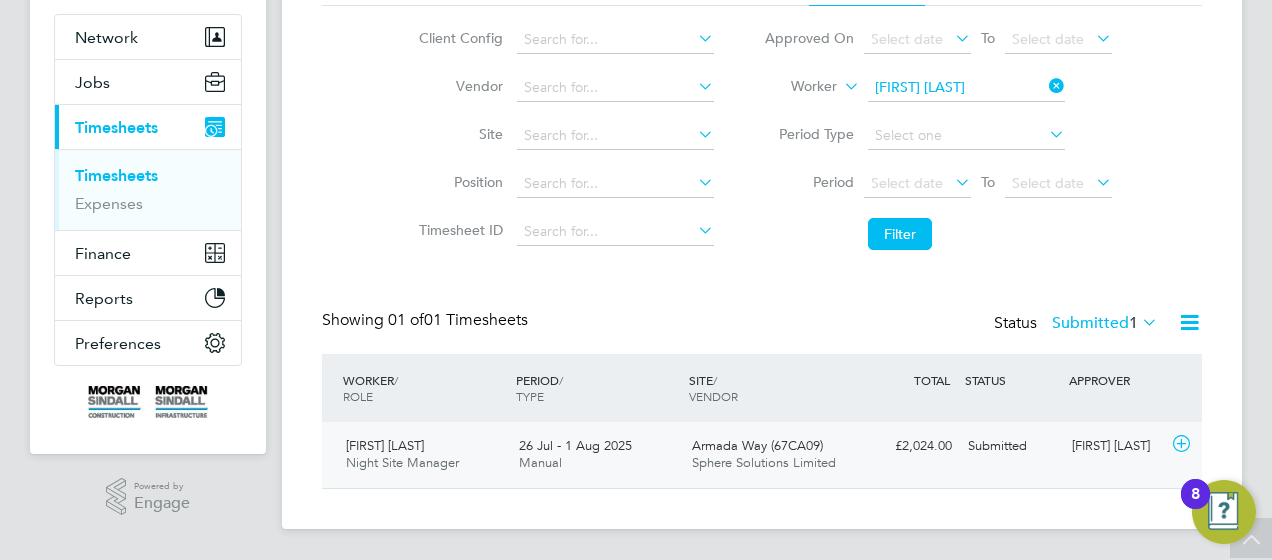 click on "Armada Way (67CA09) Sphere Solutions Limited" 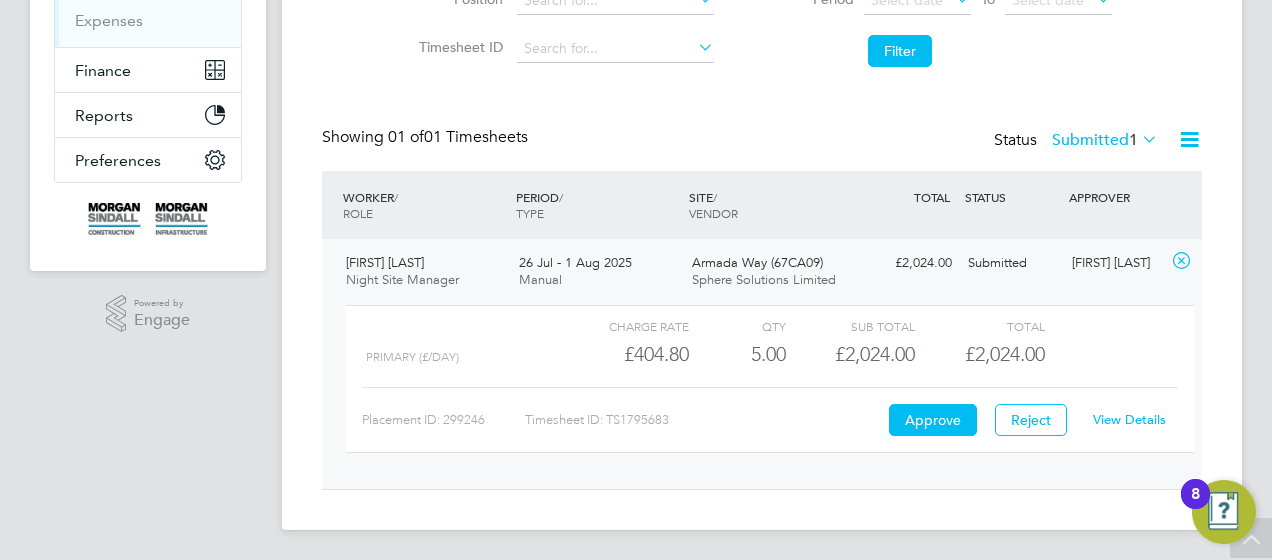 click on "View Details" 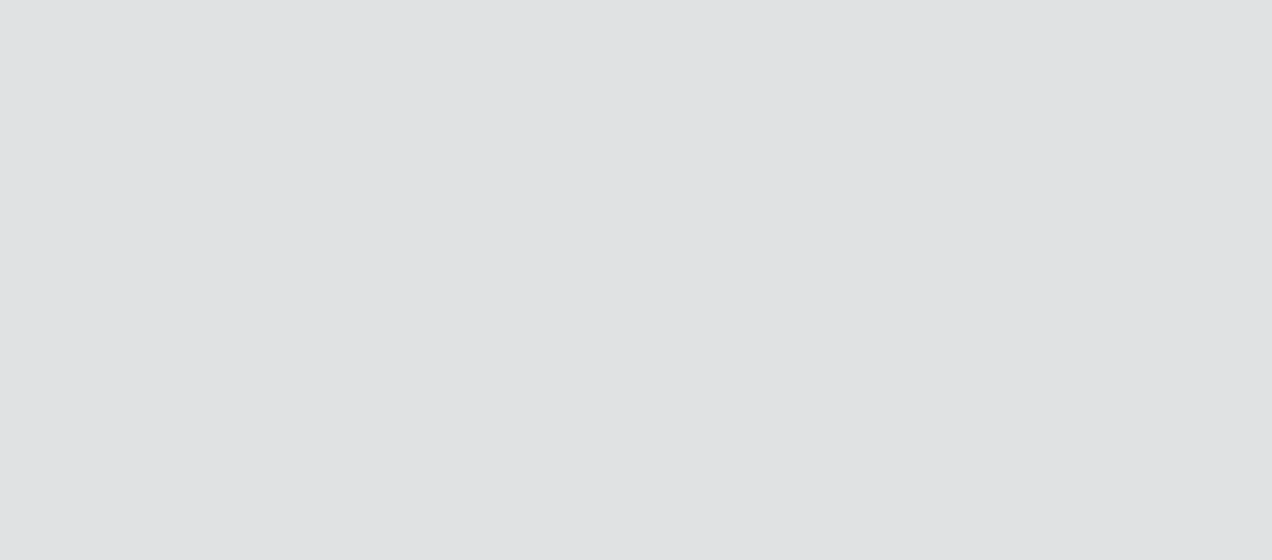 scroll, scrollTop: 0, scrollLeft: 0, axis: both 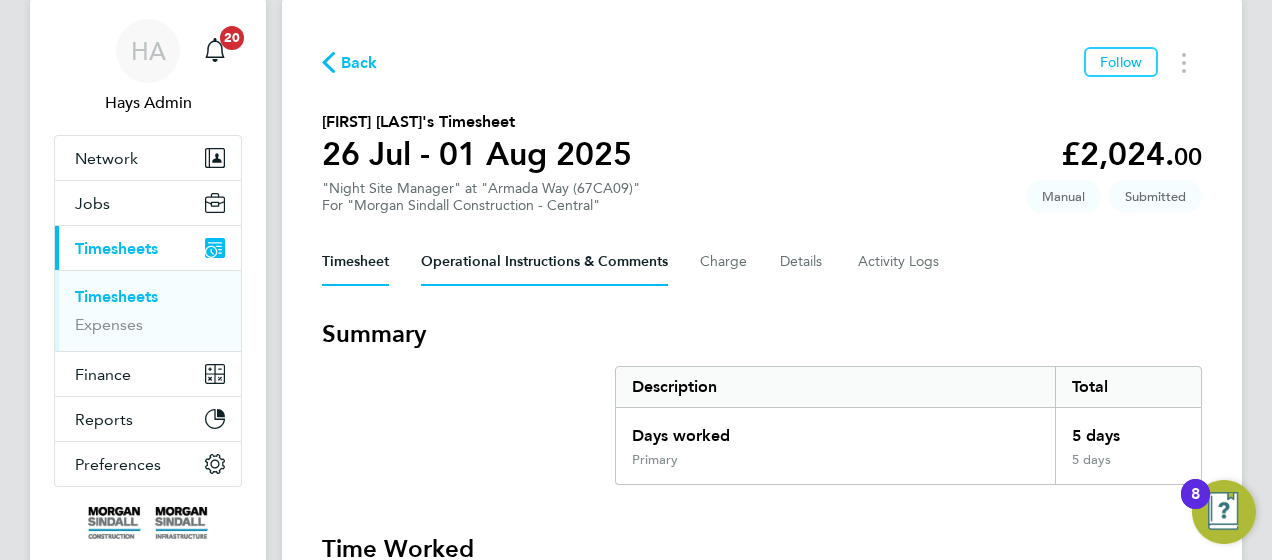 click on "Operational Instructions & Comments" at bounding box center (544, 262) 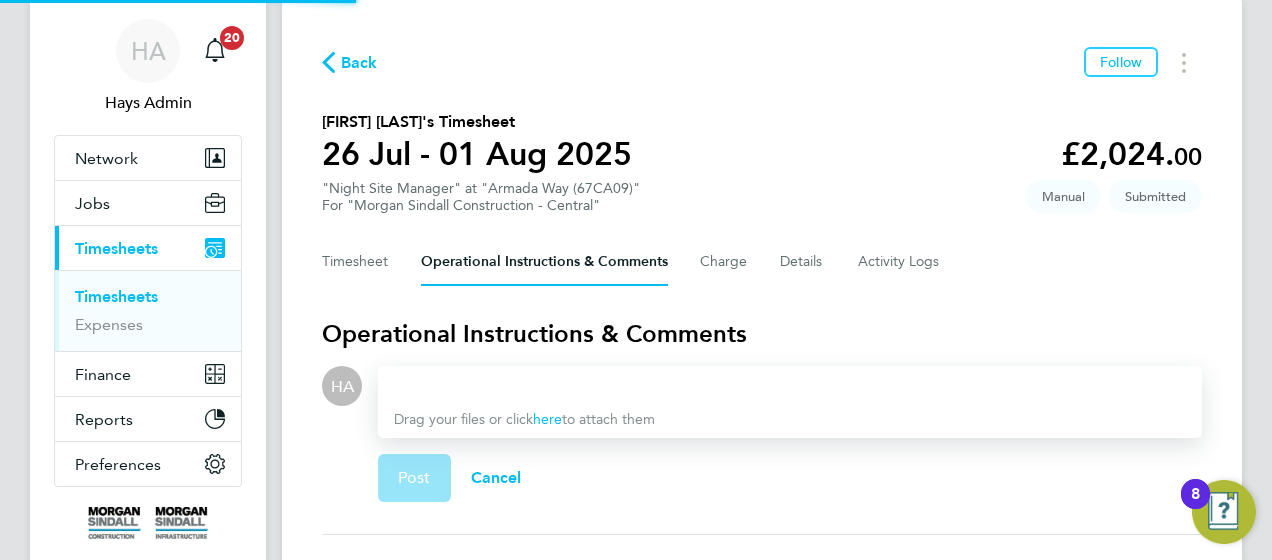 scroll, scrollTop: 0, scrollLeft: 0, axis: both 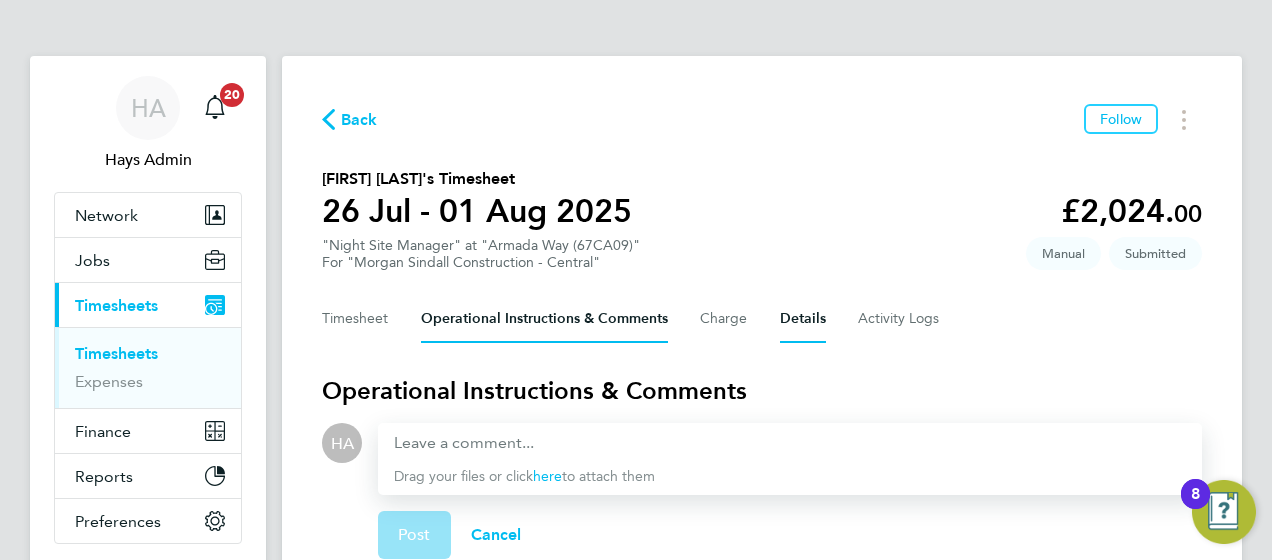 click on "Details" at bounding box center (803, 319) 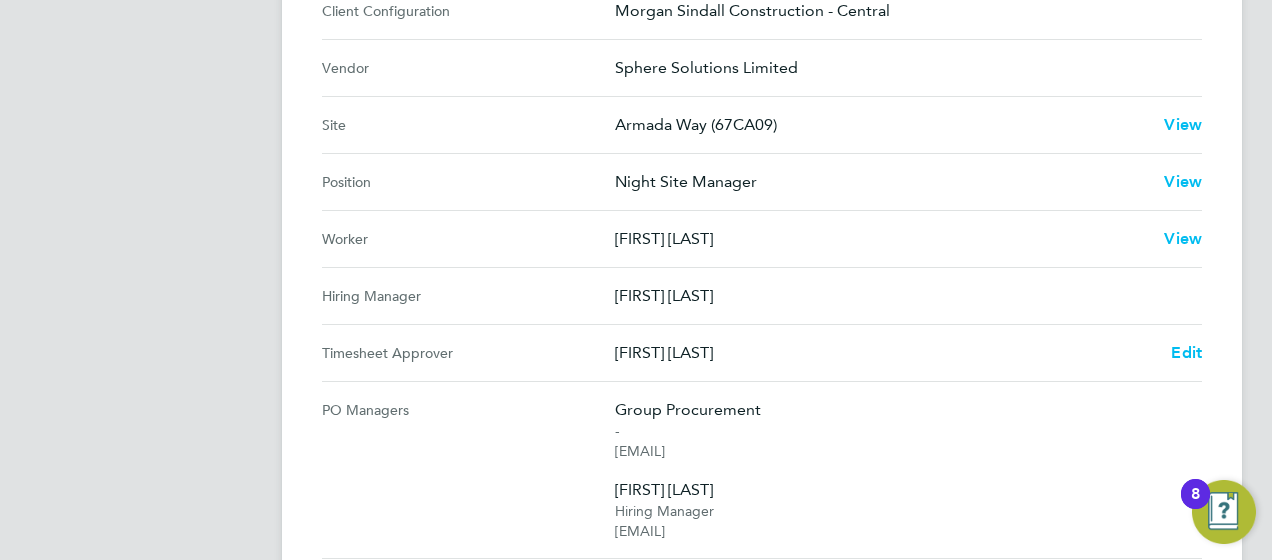 scroll, scrollTop: 765, scrollLeft: 0, axis: vertical 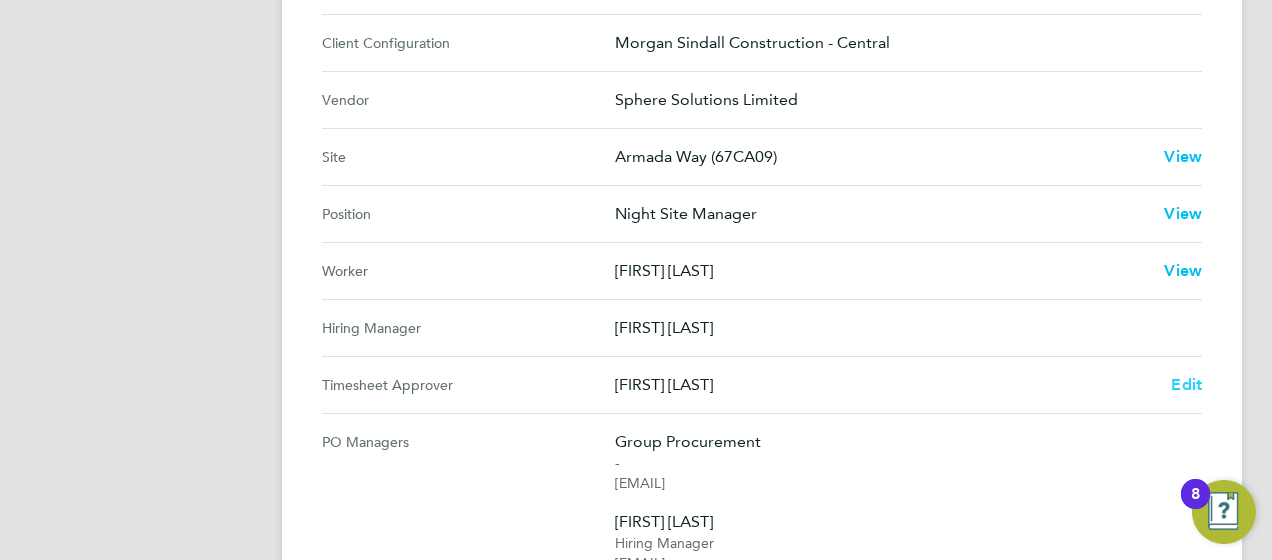 click on "Edit" at bounding box center (1186, 384) 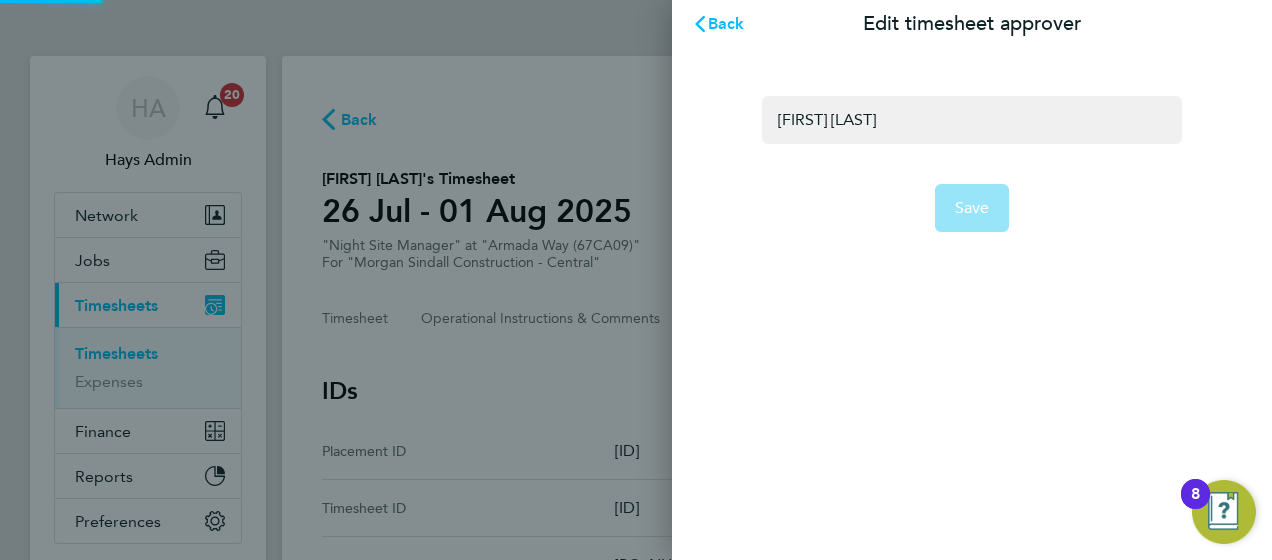 scroll, scrollTop: 0, scrollLeft: 0, axis: both 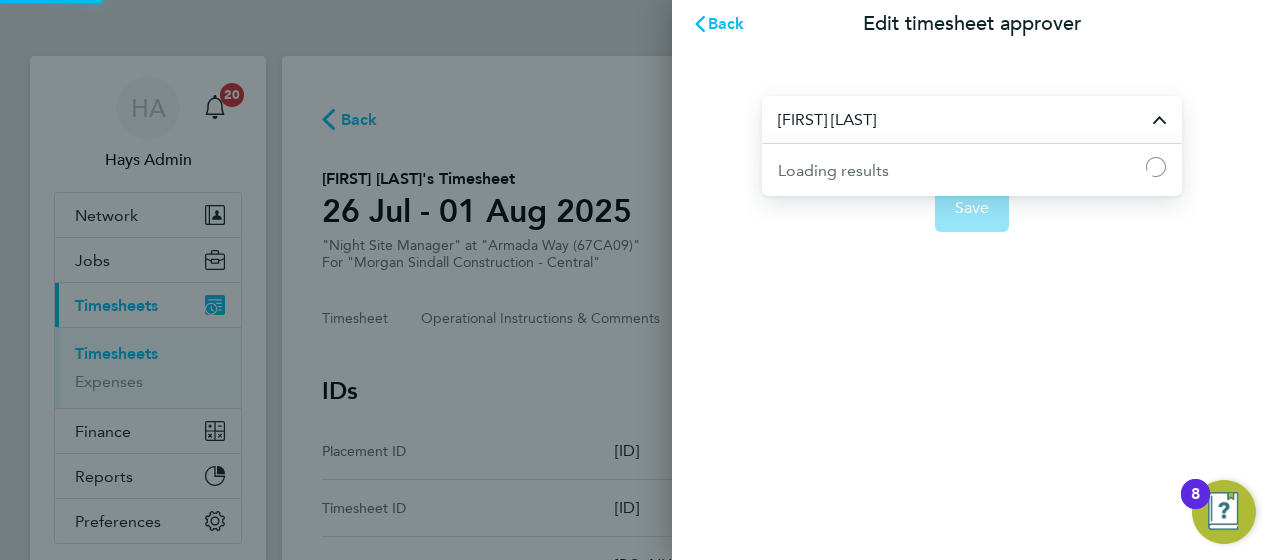 click on "Marcus Grant" at bounding box center (972, 119) 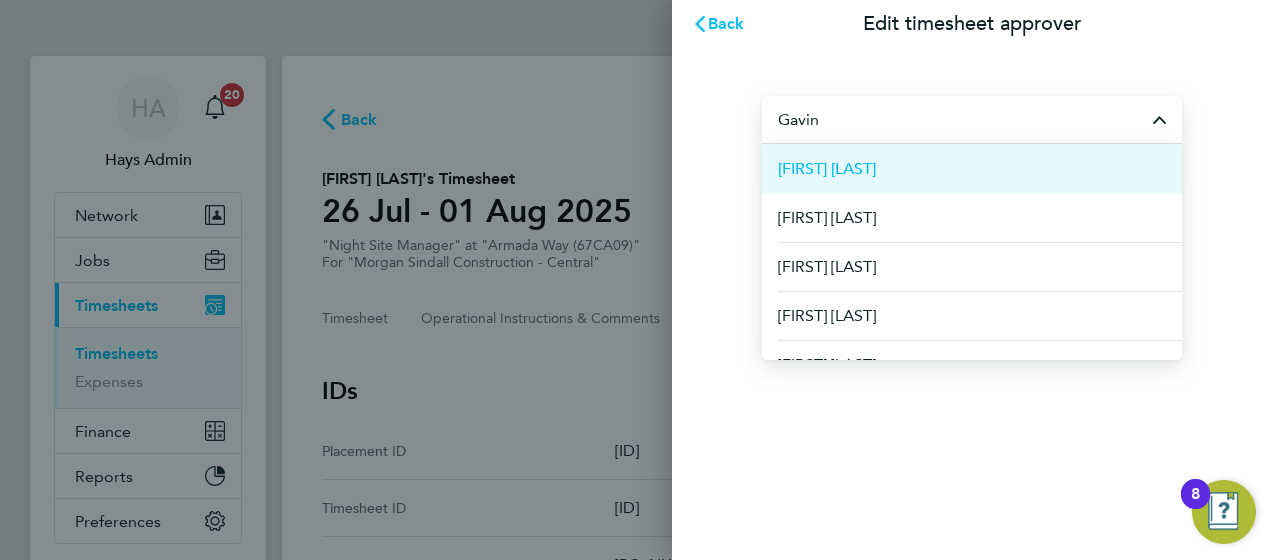 click on "Gavin Bolger" at bounding box center [972, 168] 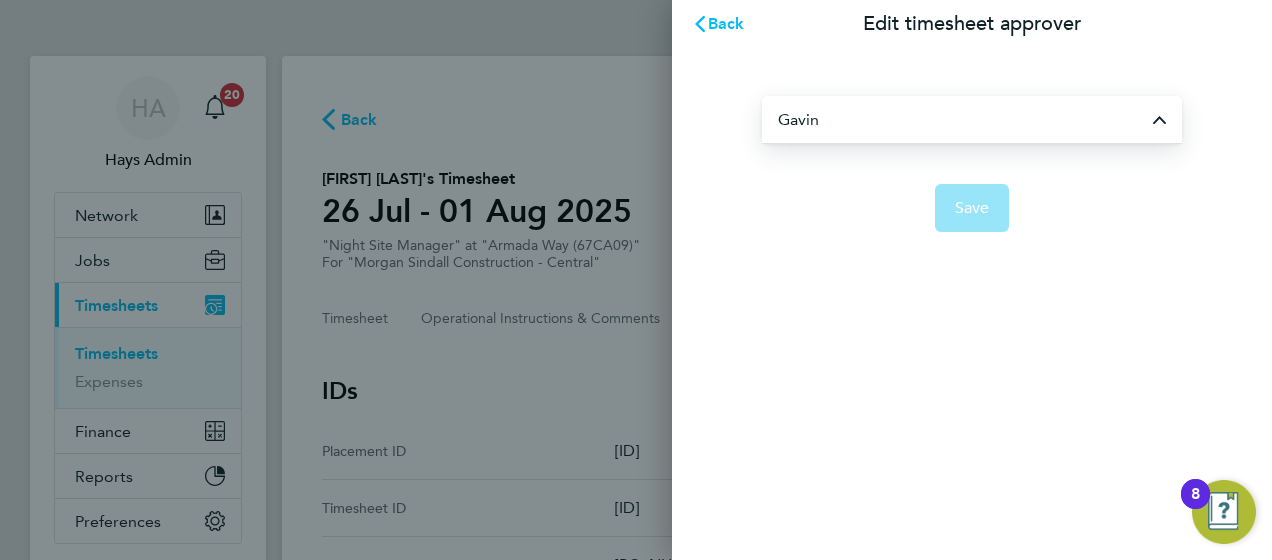type on "Gavin Bolger" 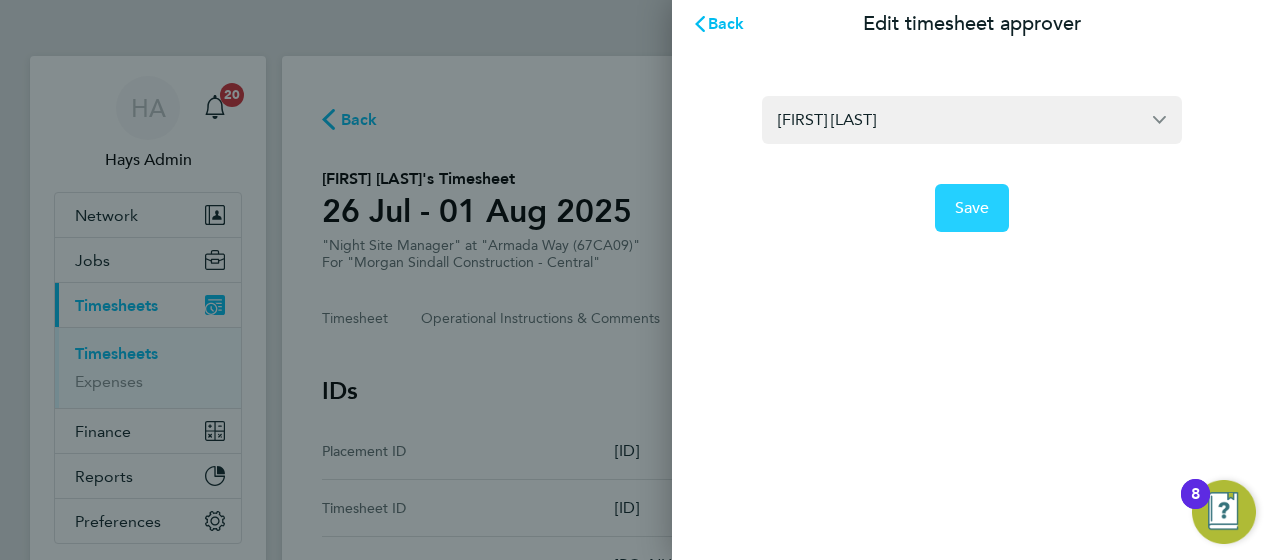 click on "Save" 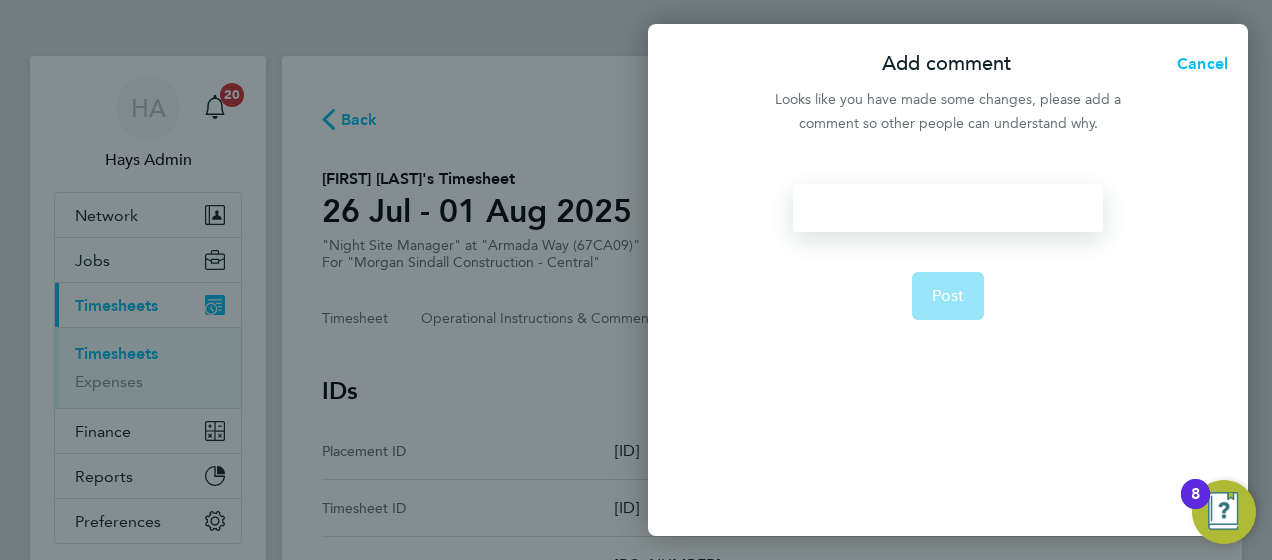 click at bounding box center (947, 208) 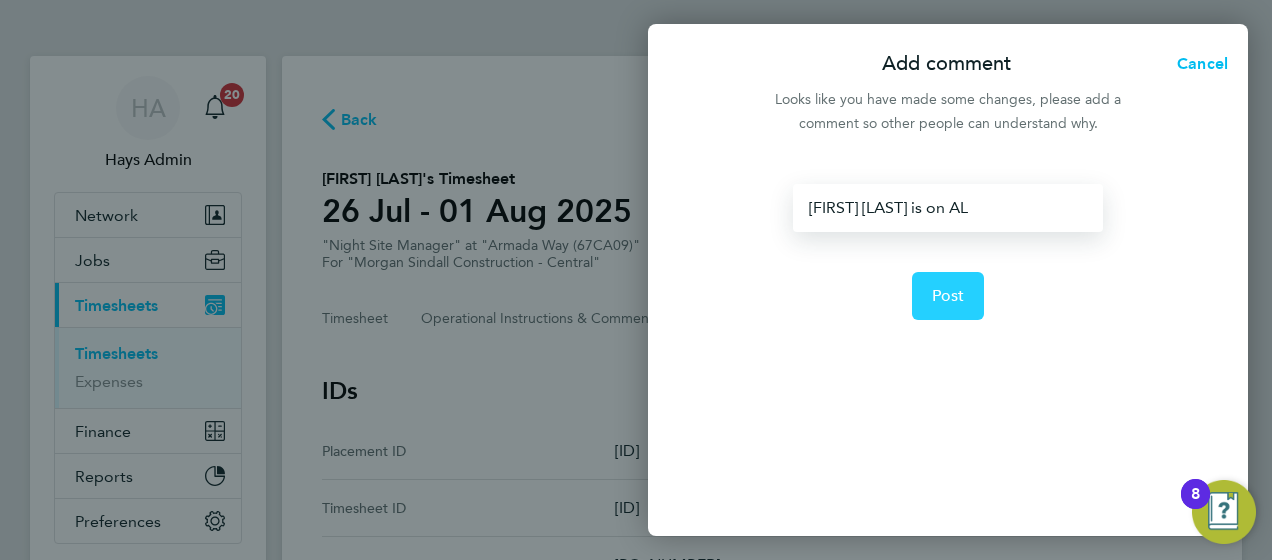 click on "Post" 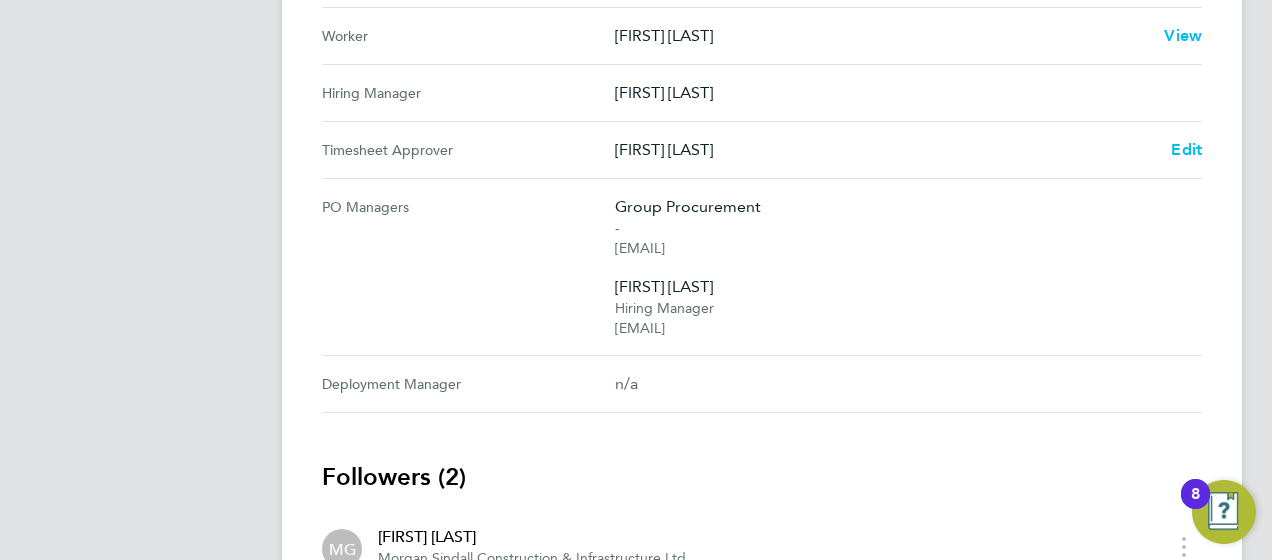 scroll, scrollTop: 968, scrollLeft: 0, axis: vertical 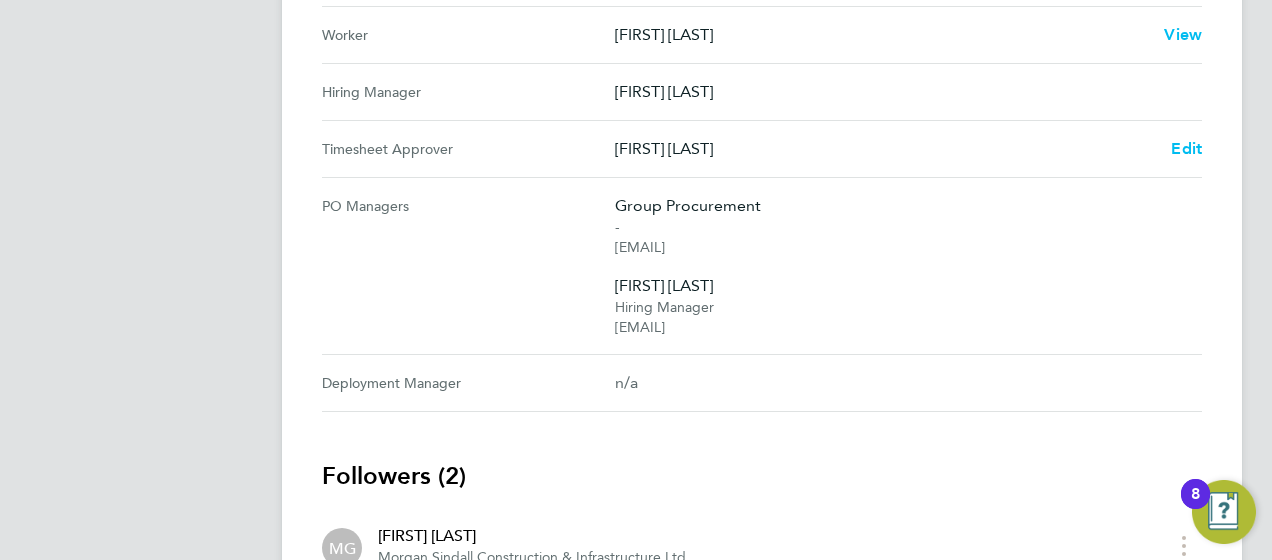 click on "PO Managers   Group Procurement   -   group.procurement@morgansindall.com   Craig Westmoreland   Hiring Manager   craig.westmoreland@morgansindall.com" at bounding box center [762, 266] 